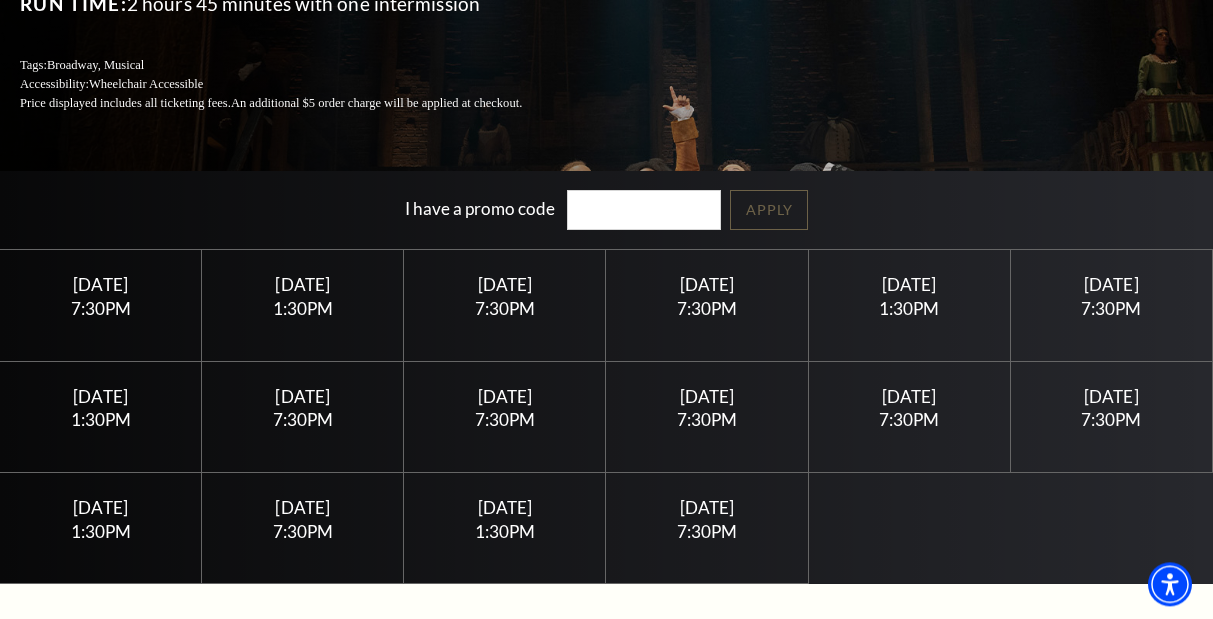 scroll, scrollTop: 306, scrollLeft: 0, axis: vertical 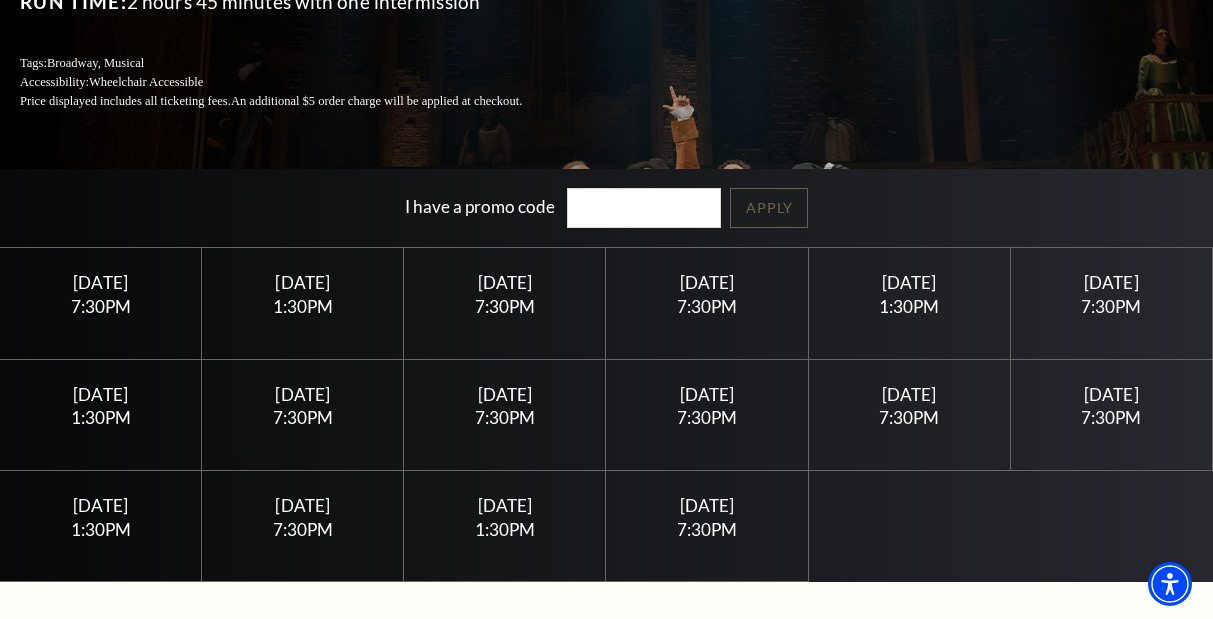 click on "1:30PM" at bounding box center [909, 306] 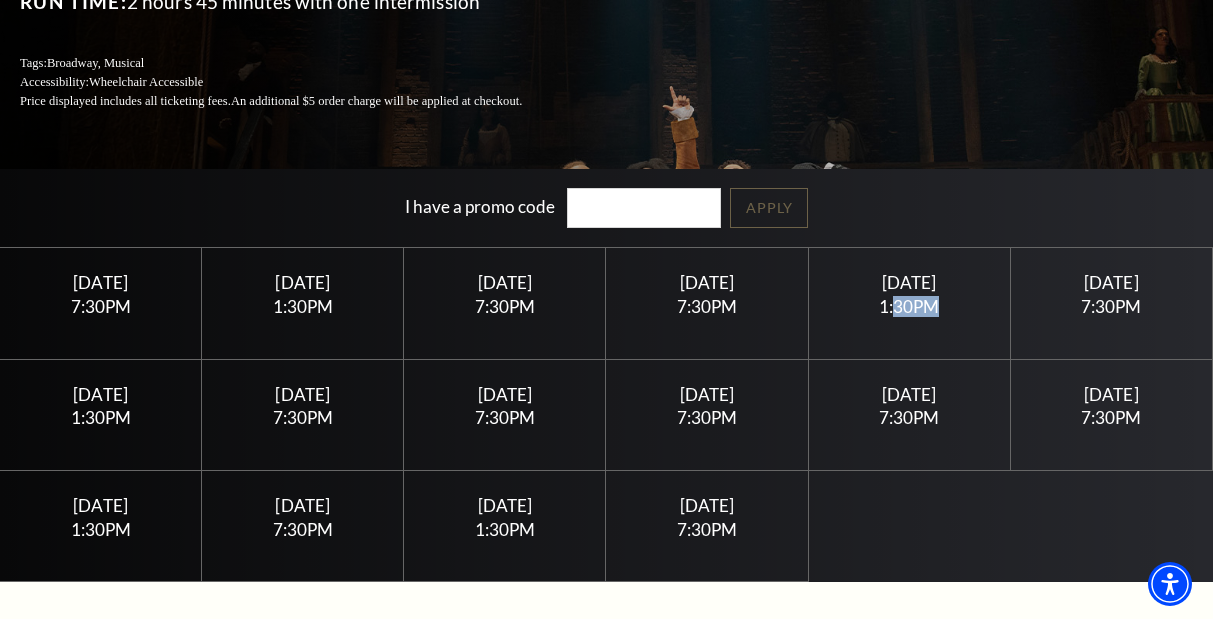 click on "1:30PM" at bounding box center [909, 306] 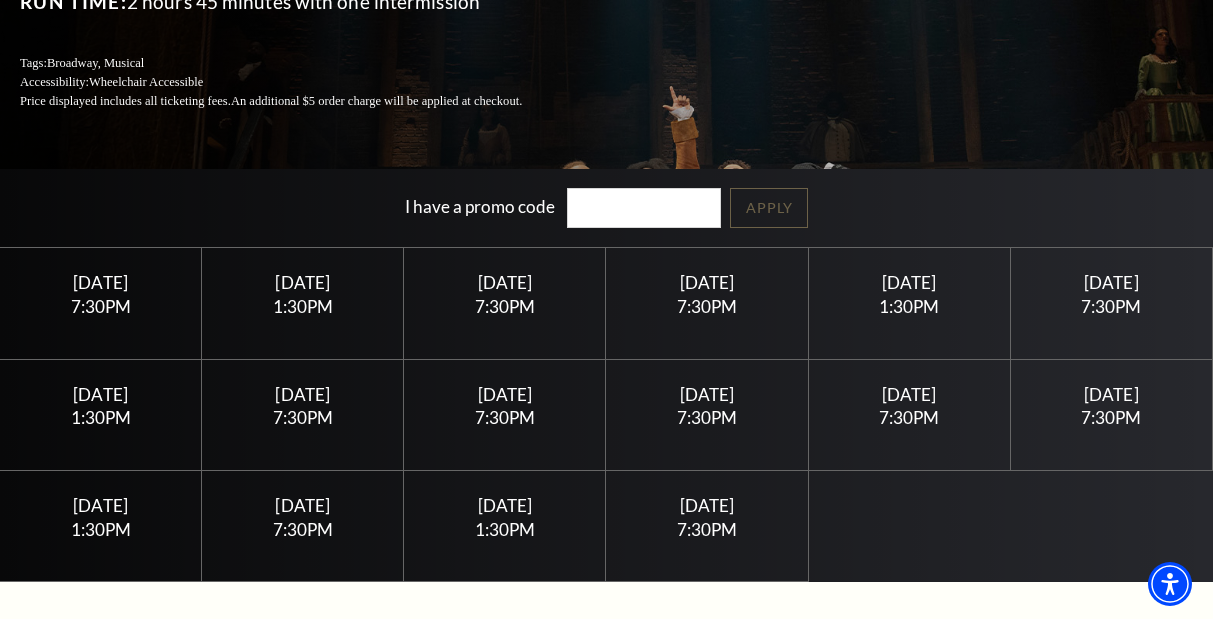 click at bounding box center [909, 325] 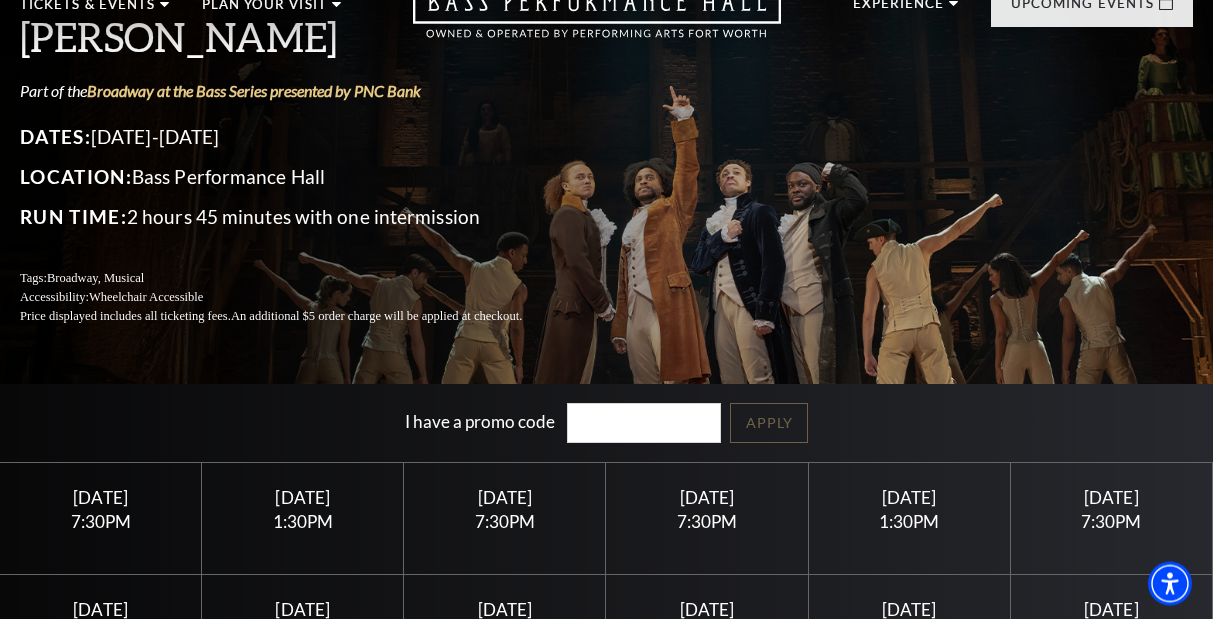scroll, scrollTop: 204, scrollLeft: 0, axis: vertical 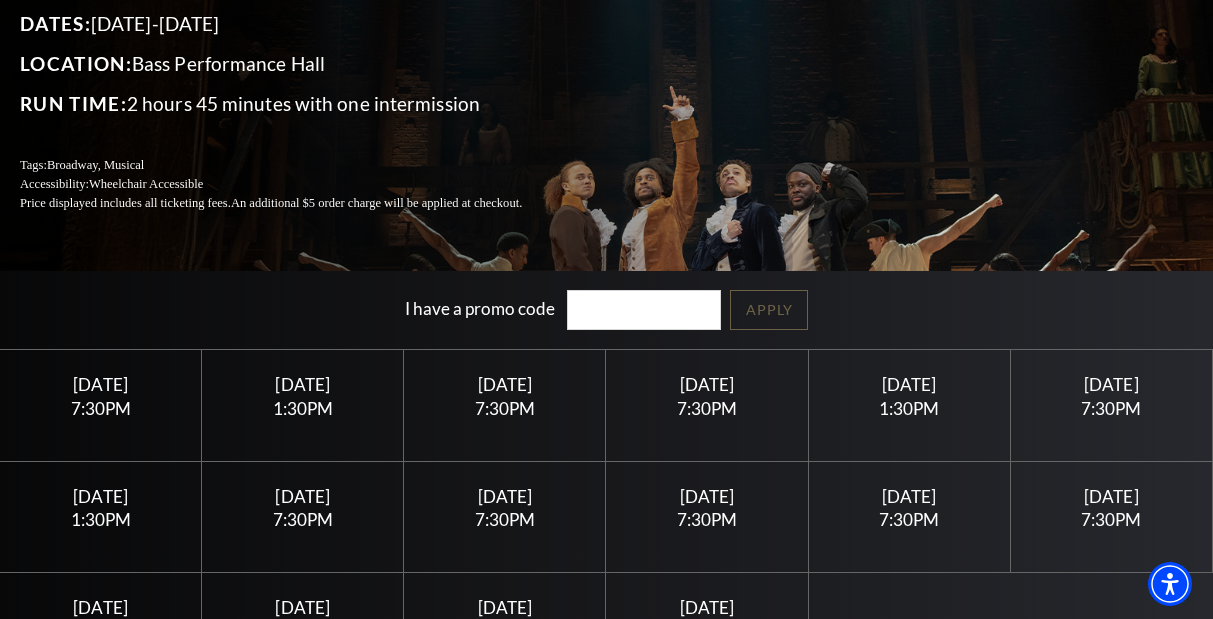 click on "Saturday July 18
1:30PM" at bounding box center [910, 405] 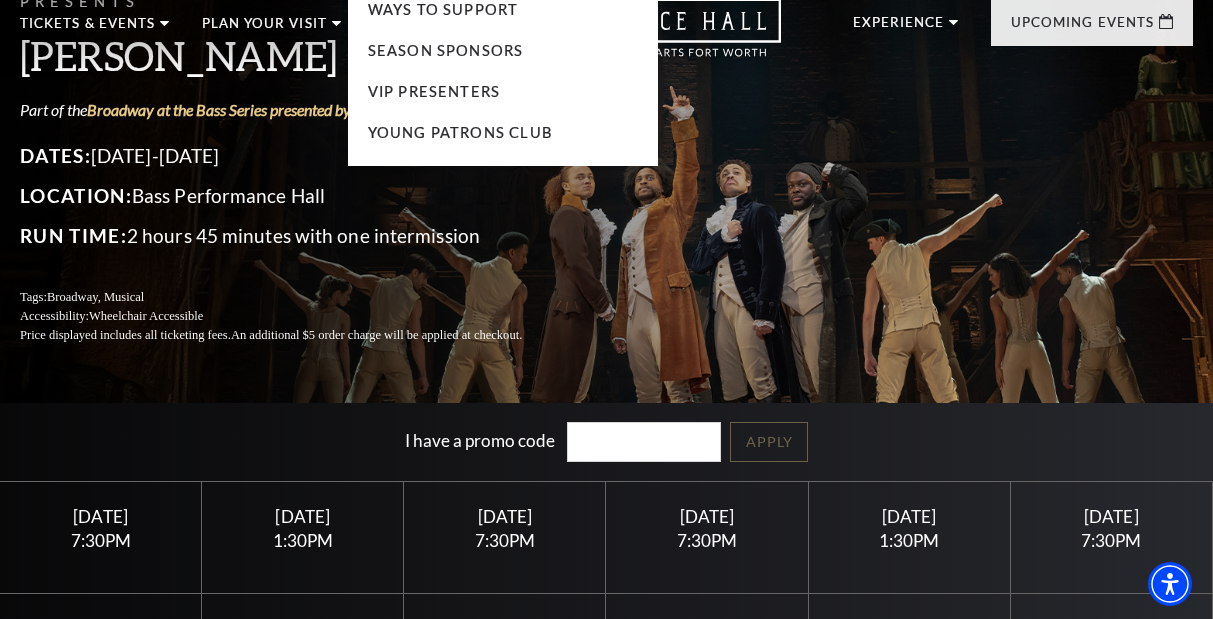 scroll, scrollTop: 0, scrollLeft: 0, axis: both 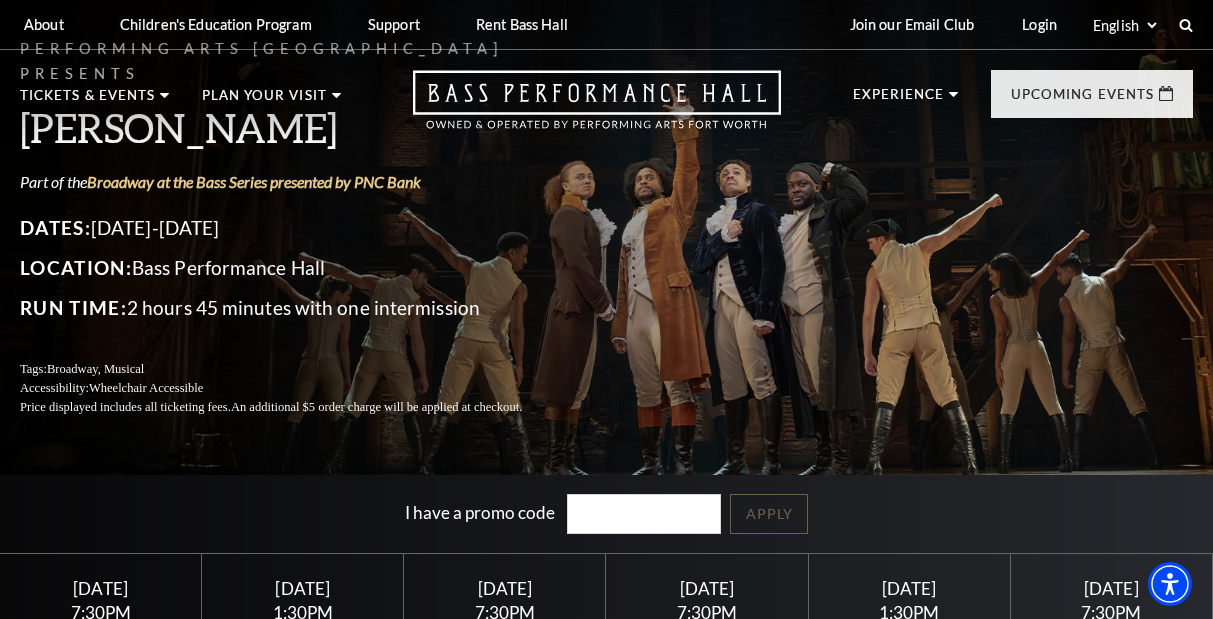 drag, startPoint x: 1040, startPoint y: 27, endPoint x: 1035, endPoint y: 58, distance: 31.400637 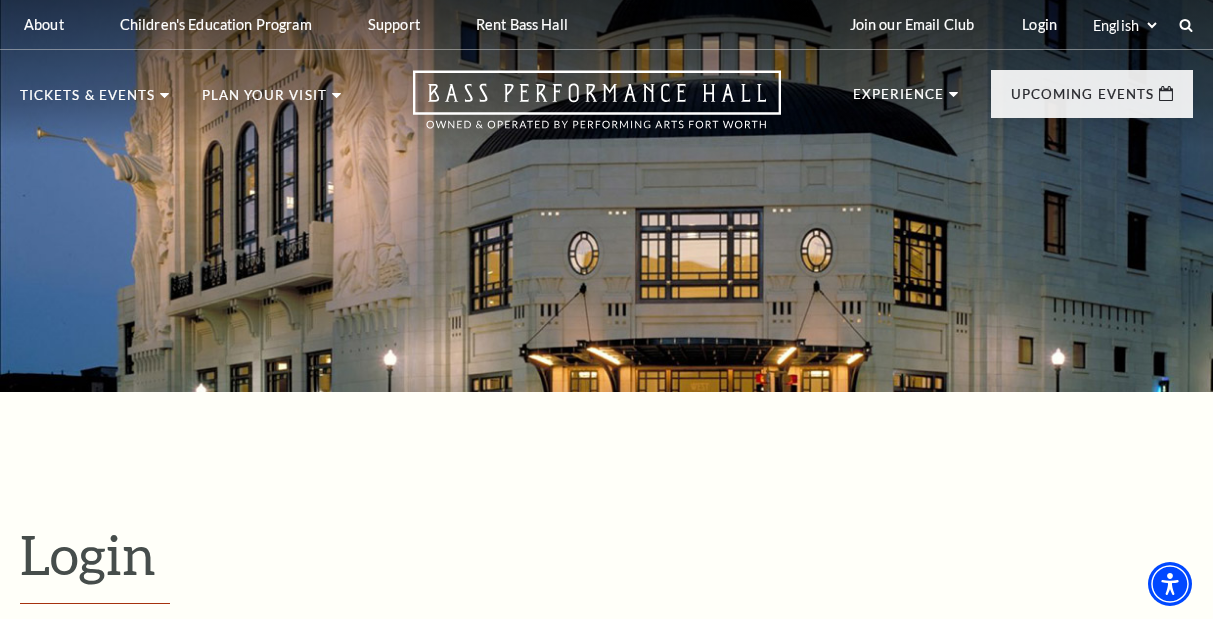 scroll, scrollTop: 522, scrollLeft: 0, axis: vertical 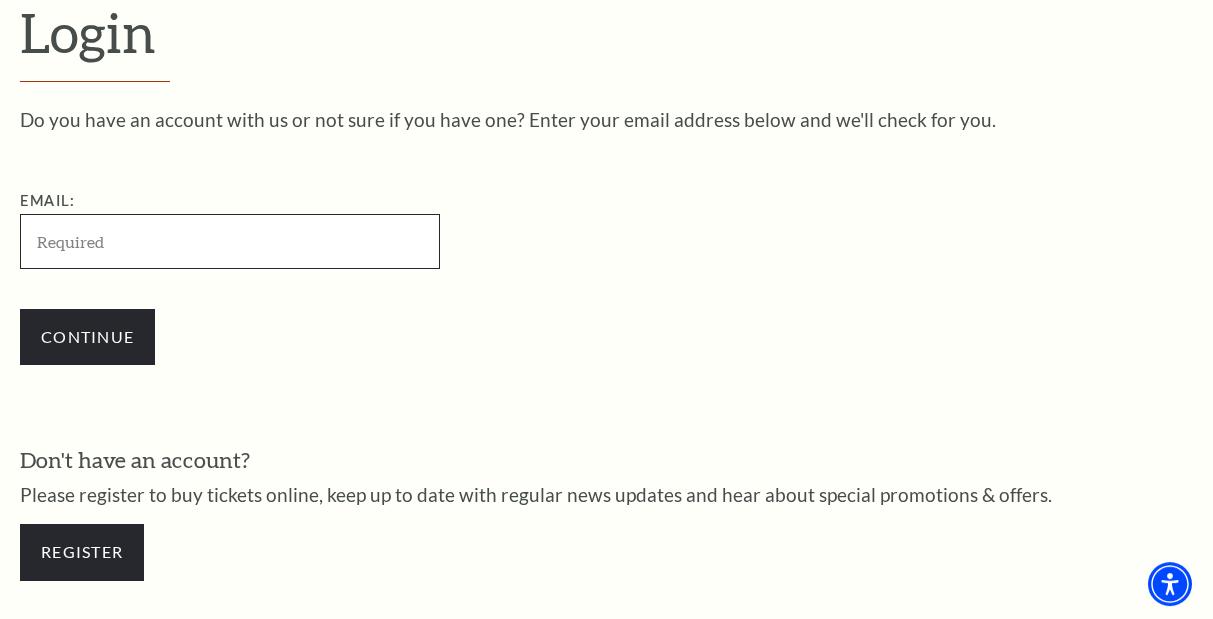 paste on "[EMAIL_ADDRESS][URL][DOMAIN_NAME]" 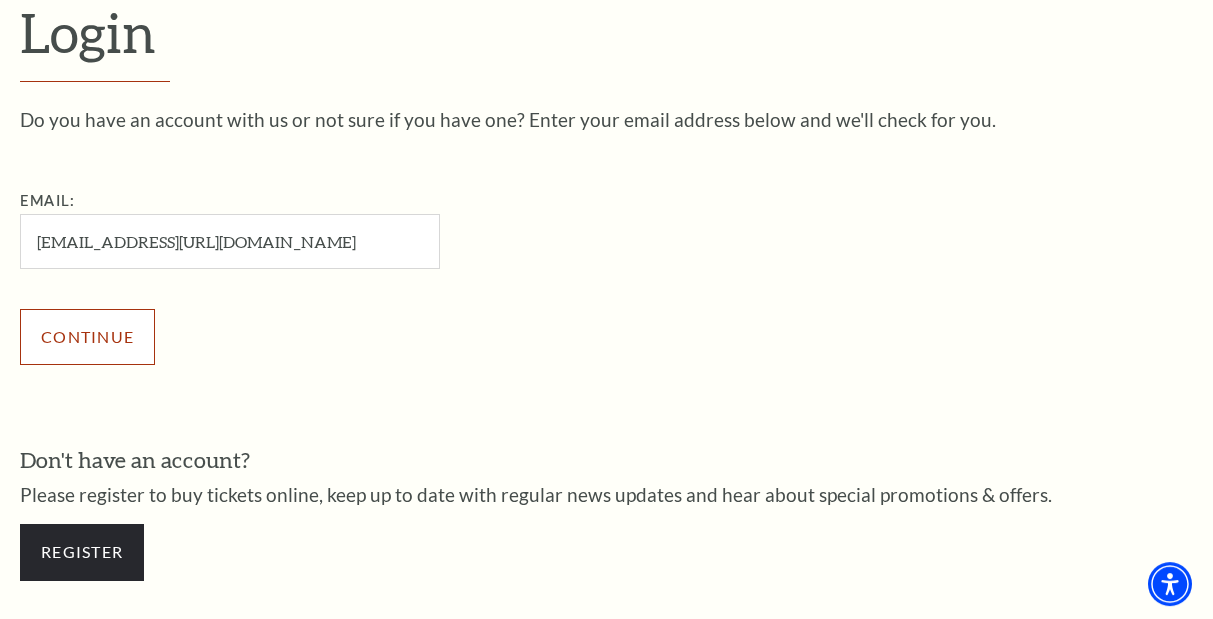 click on "Continue" at bounding box center [87, 337] 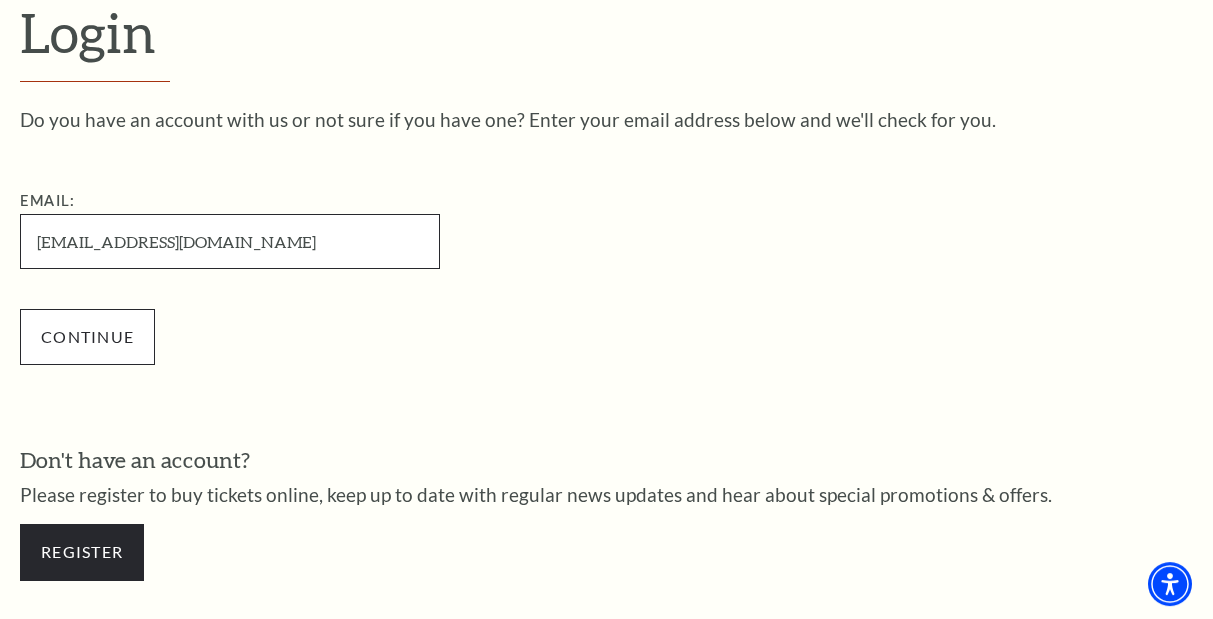 type on "kennethbirdman1321@gmail.com" 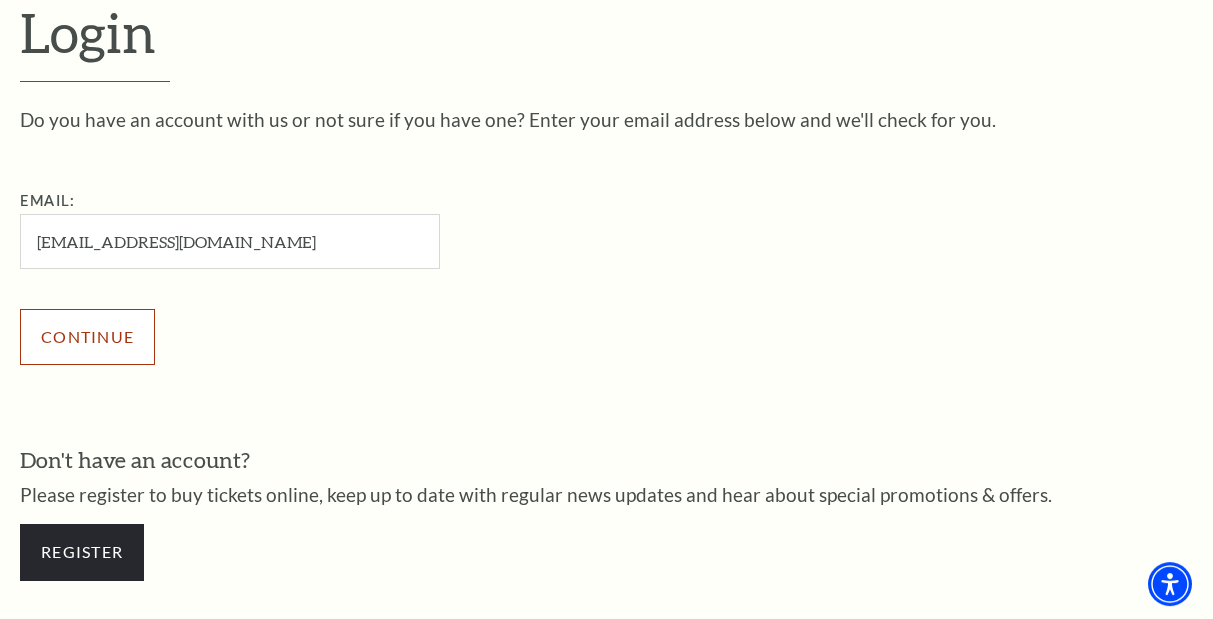 click on "Continue" at bounding box center [87, 337] 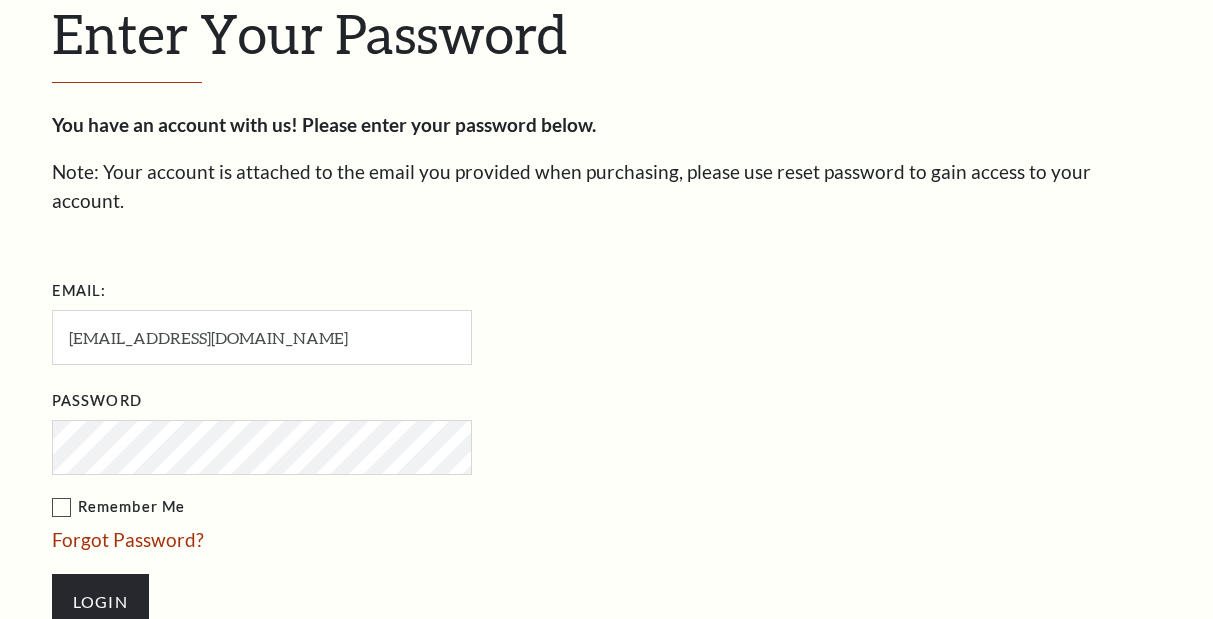 scroll, scrollTop: 541, scrollLeft: 0, axis: vertical 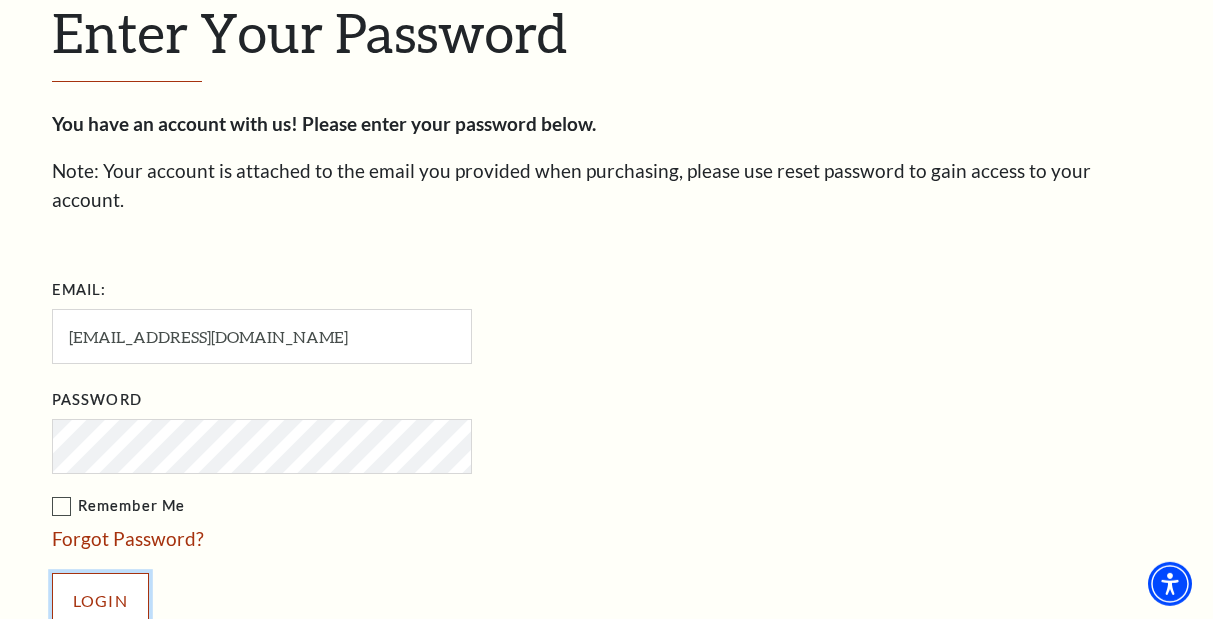click on "Login" at bounding box center [100, 601] 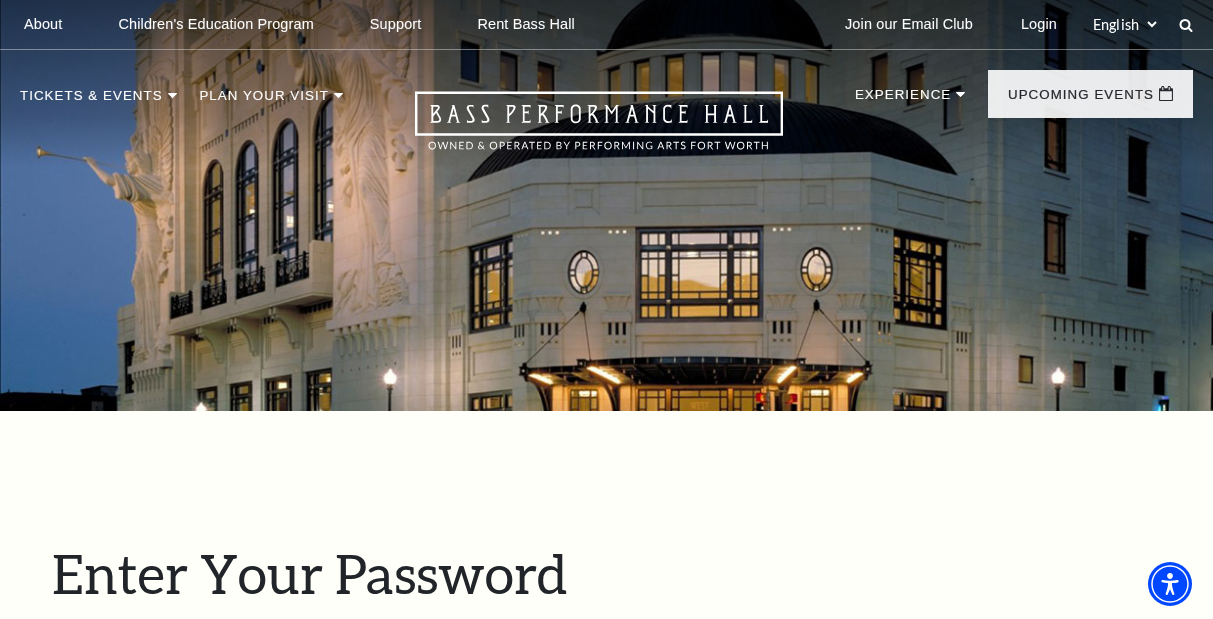 scroll, scrollTop: 678, scrollLeft: 0, axis: vertical 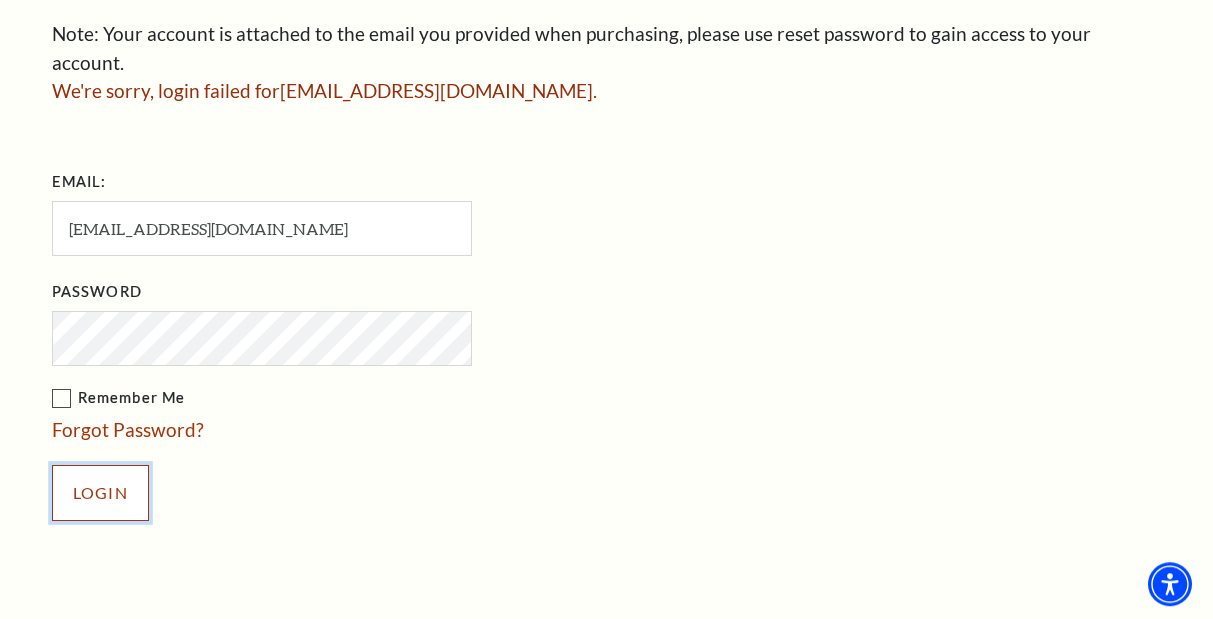 click on "Login" at bounding box center [100, 493] 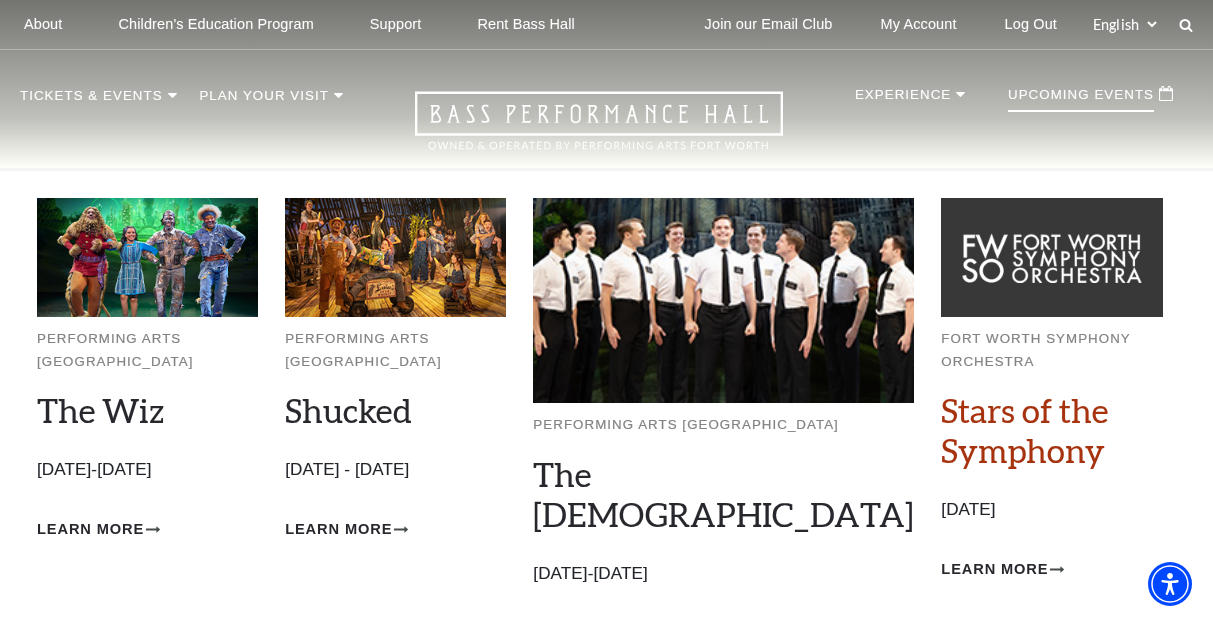 scroll, scrollTop: 204, scrollLeft: 0, axis: vertical 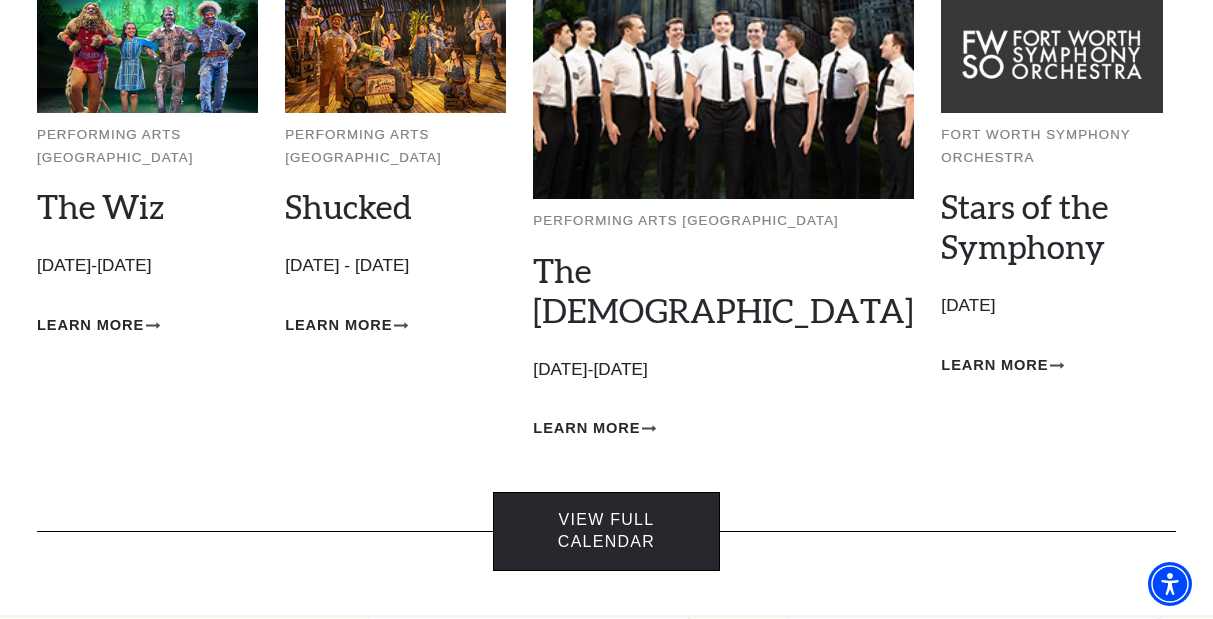 click on "View Full Calendar" at bounding box center [607, 531] 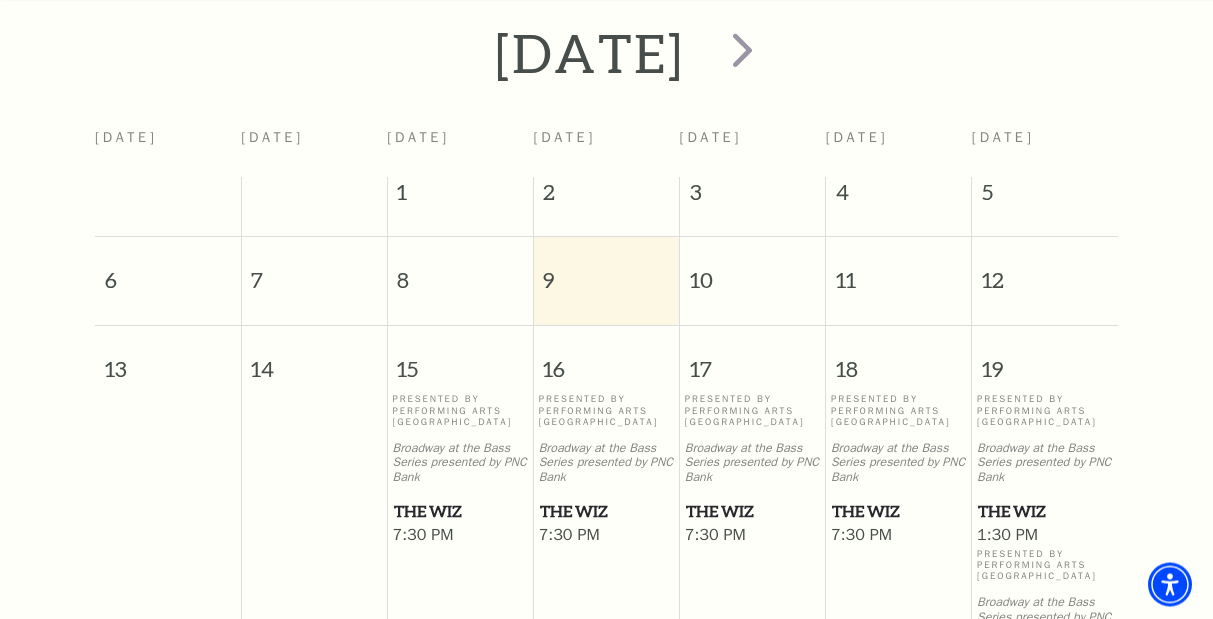 scroll, scrollTop: 270, scrollLeft: 0, axis: vertical 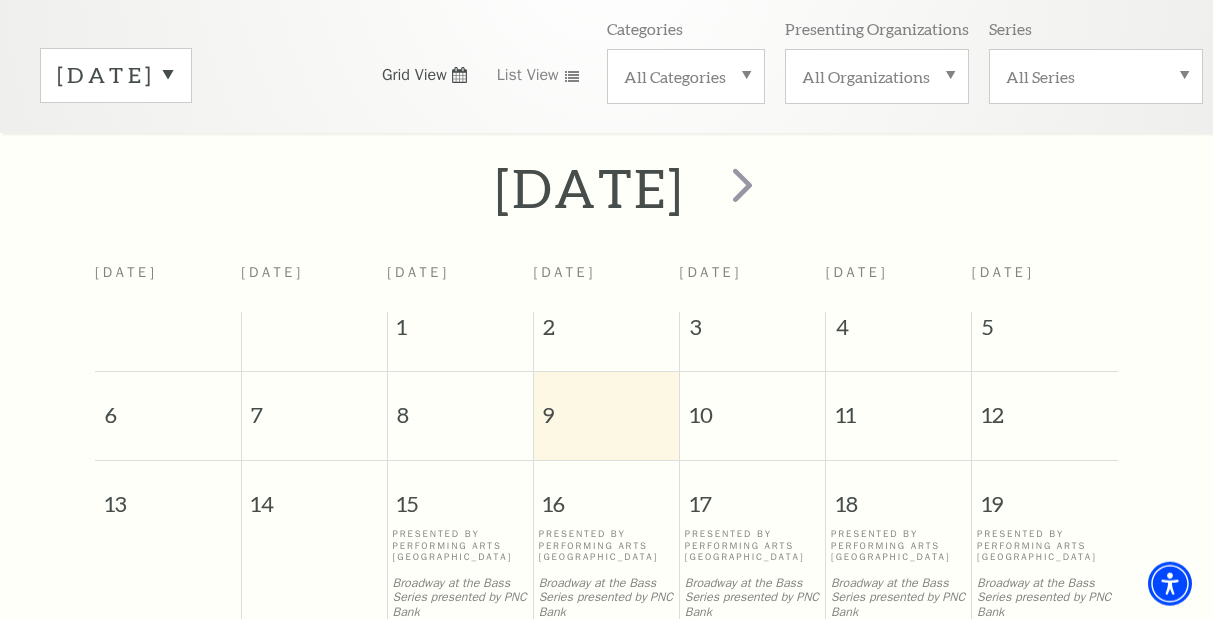 click on "[DATE]" at bounding box center (116, 75) 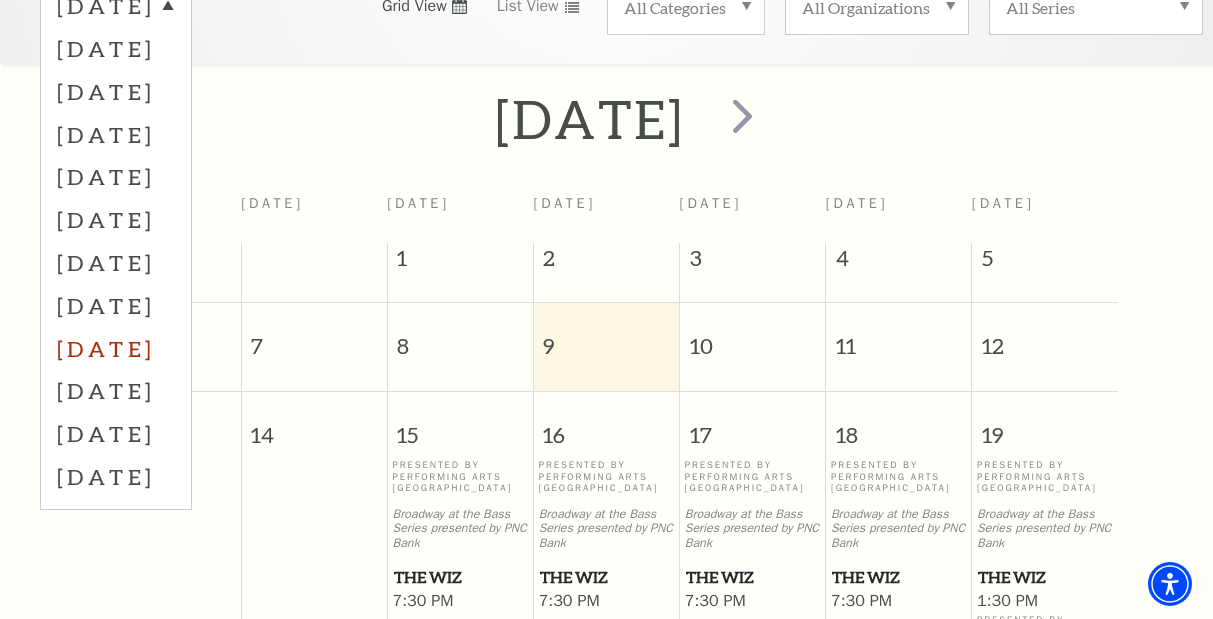 scroll, scrollTop: 372, scrollLeft: 0, axis: vertical 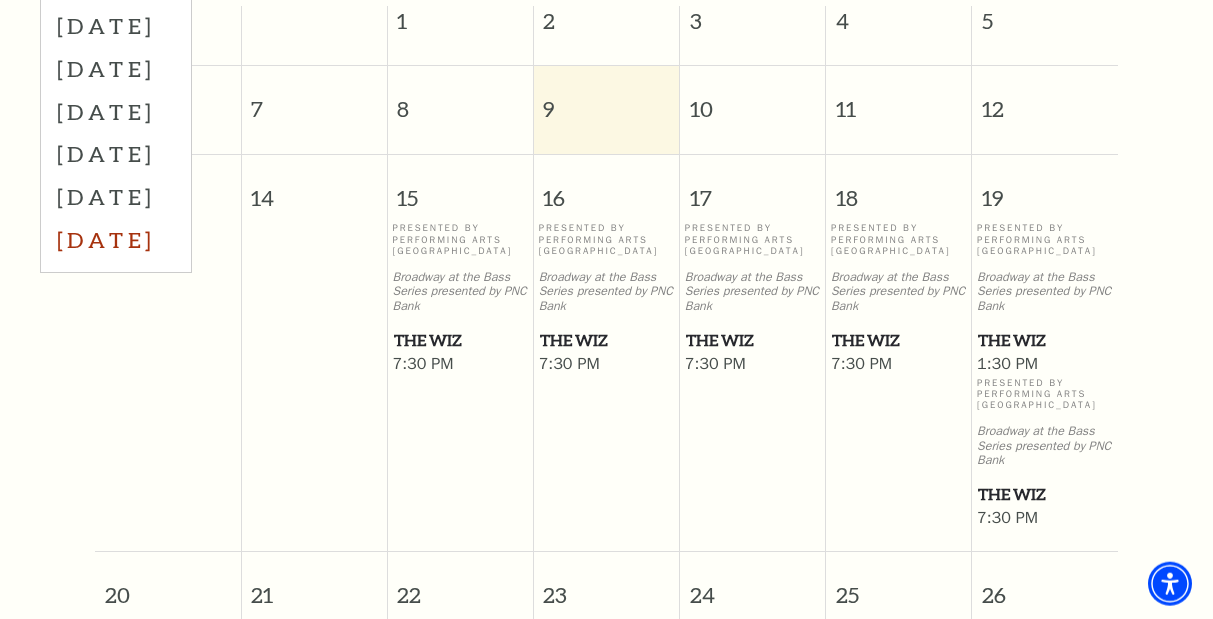 click on "[DATE]" at bounding box center (116, 239) 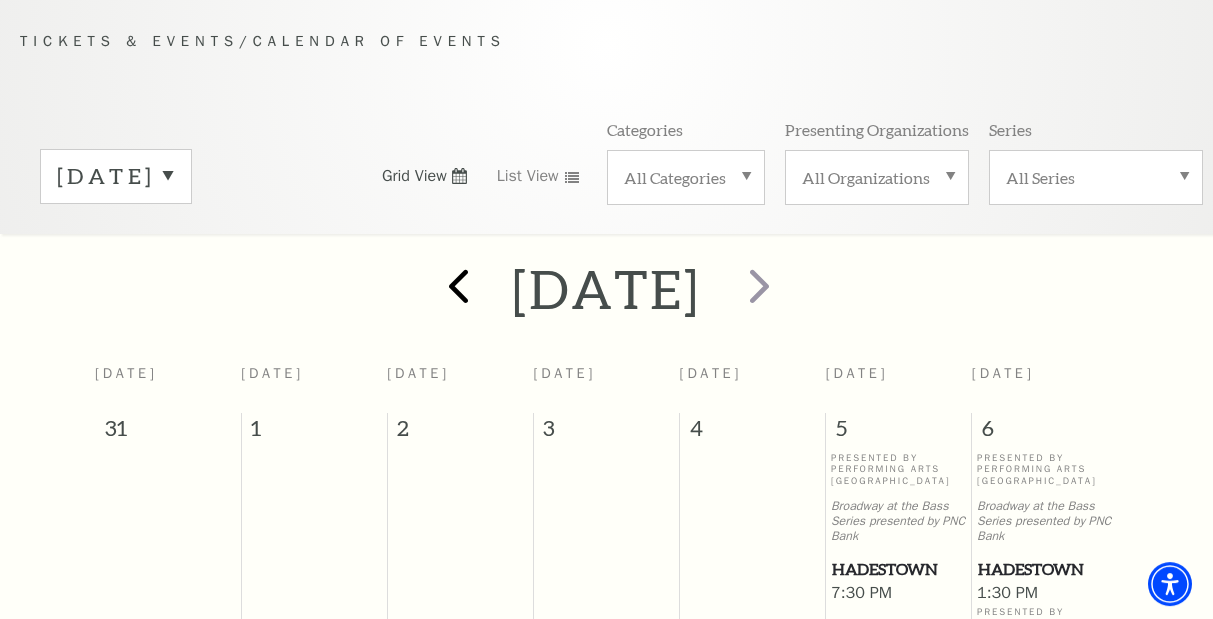 scroll, scrollTop: 168, scrollLeft: 0, axis: vertical 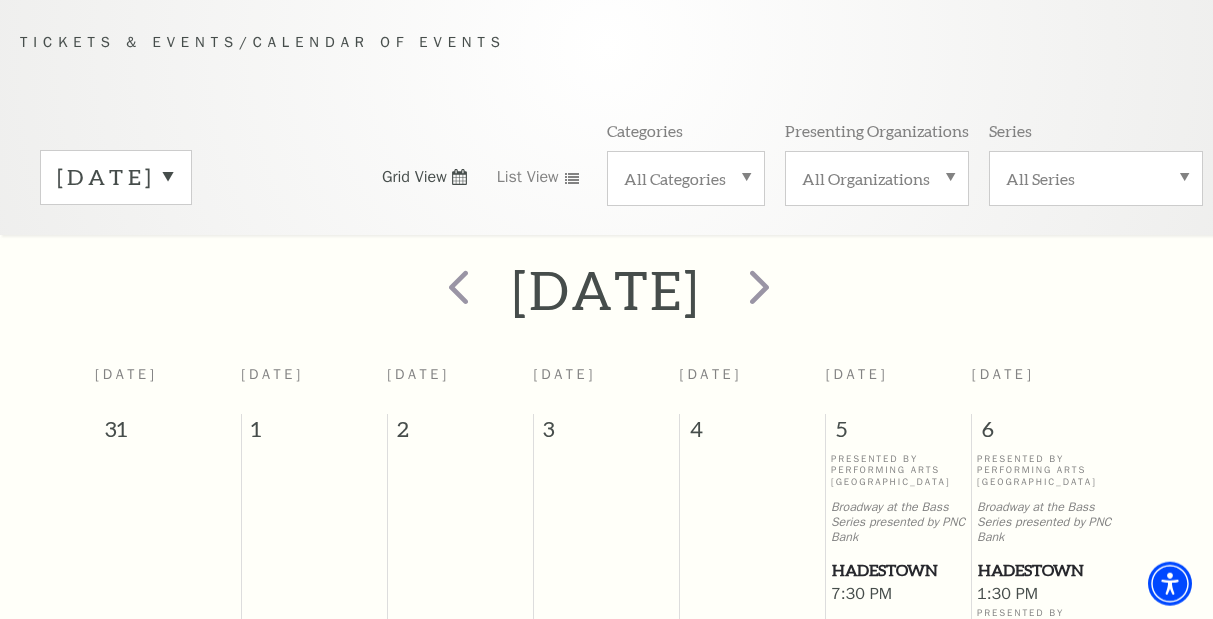click on "[DATE]" at bounding box center [116, 177] 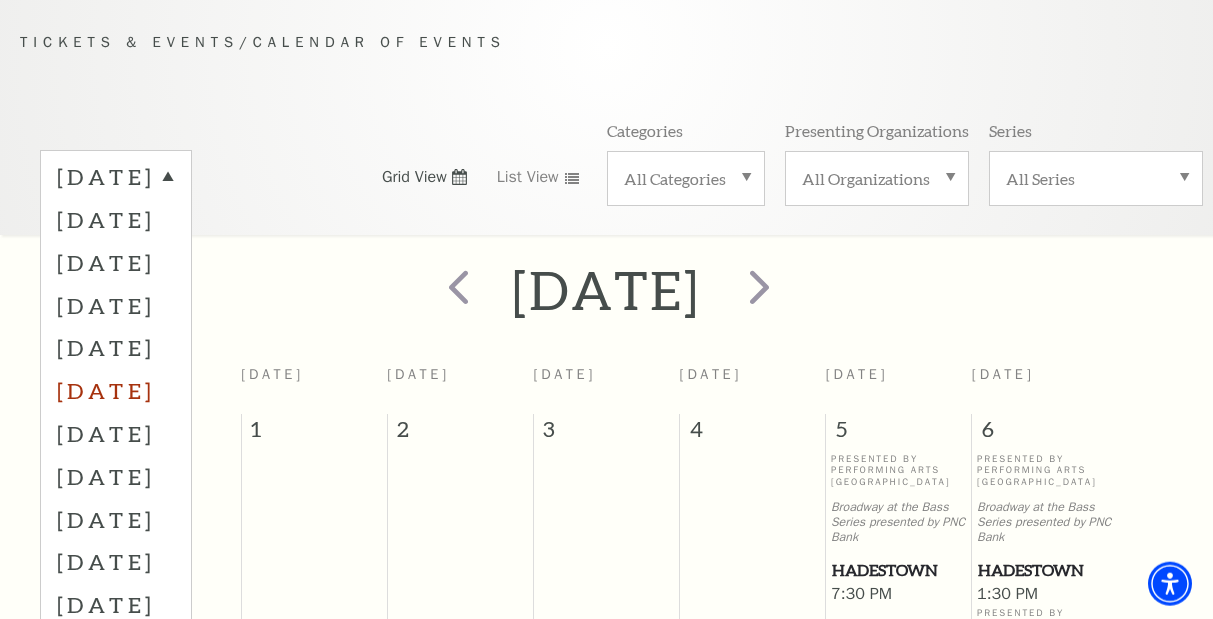 scroll, scrollTop: 270, scrollLeft: 0, axis: vertical 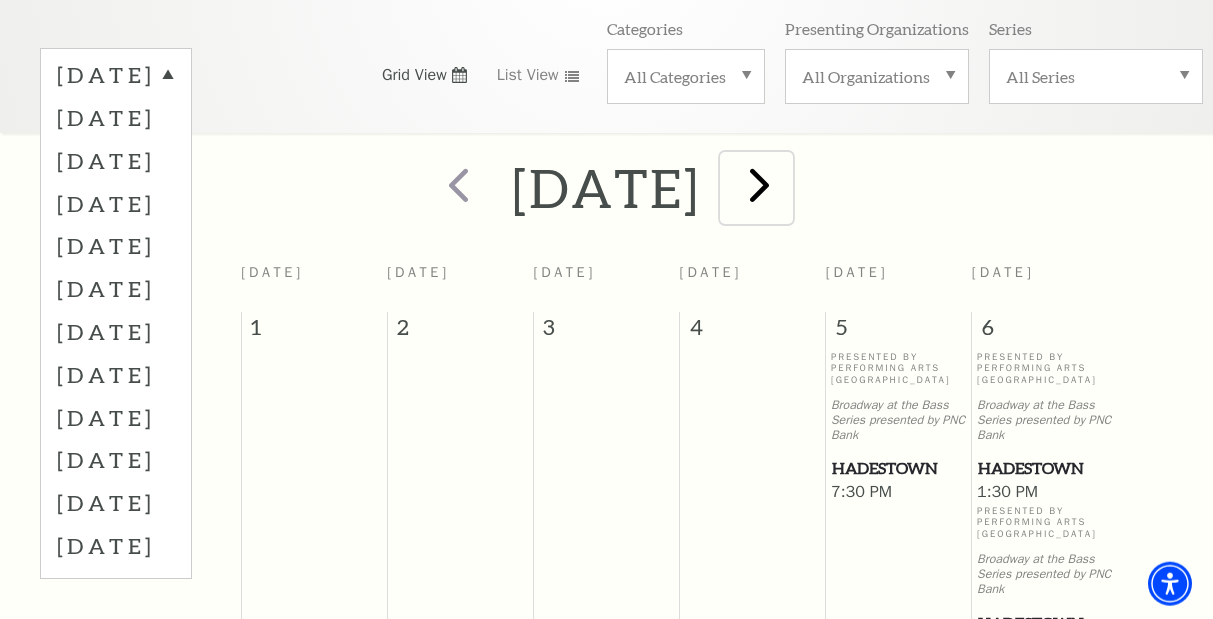 click at bounding box center (759, 184) 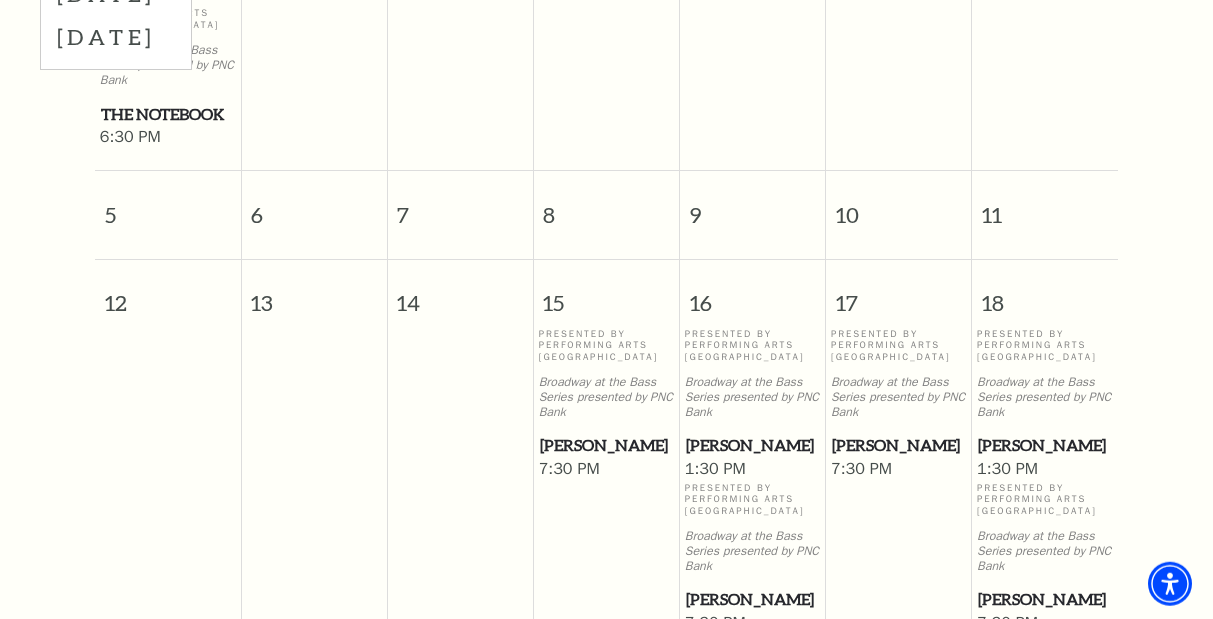 scroll, scrollTop: 780, scrollLeft: 0, axis: vertical 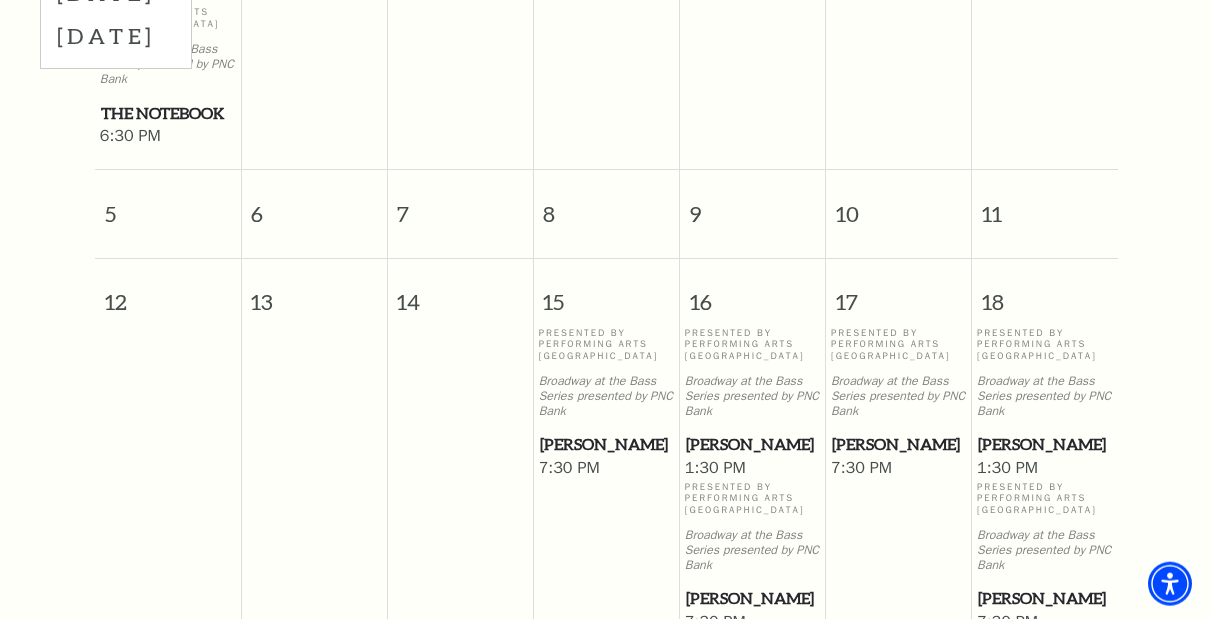 click on "Broadway at the Bass Series presented by PNC Bank" at bounding box center (1045, 396) 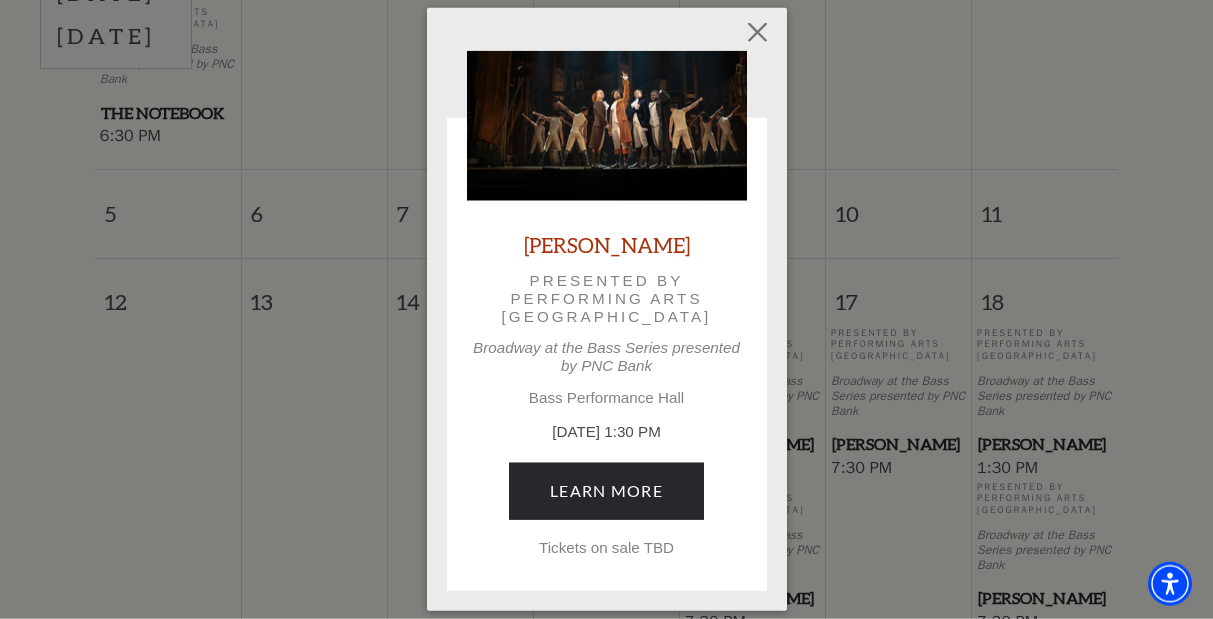 click on "Tickets on sale TBD" at bounding box center [607, 548] 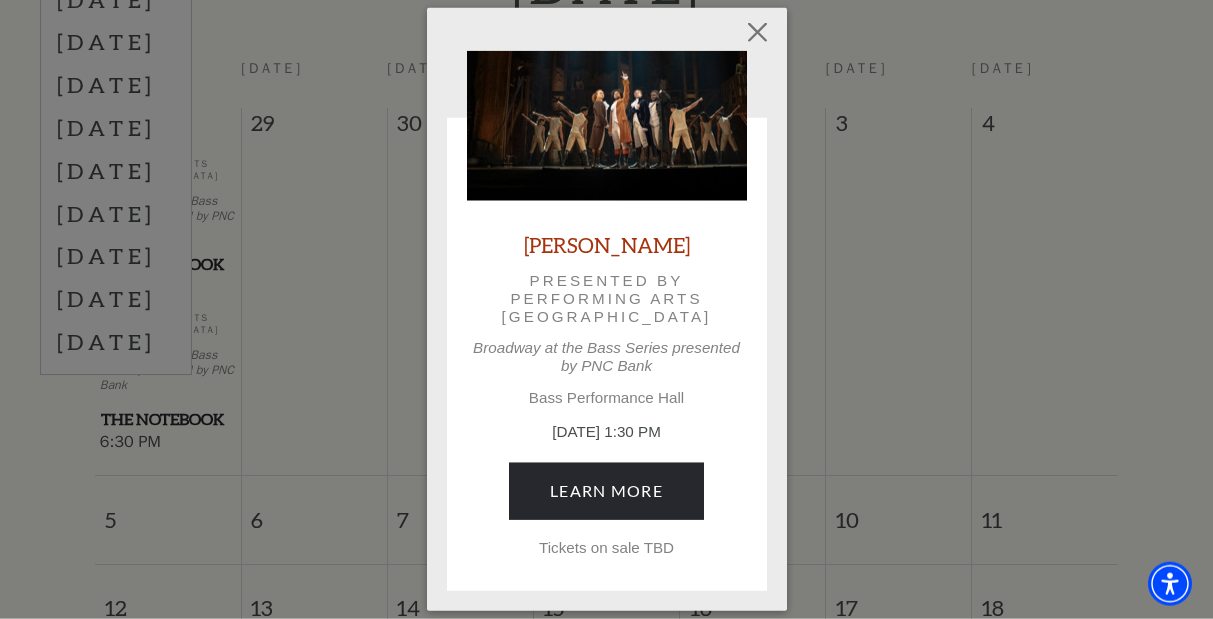 scroll, scrollTop: 576, scrollLeft: 0, axis: vertical 